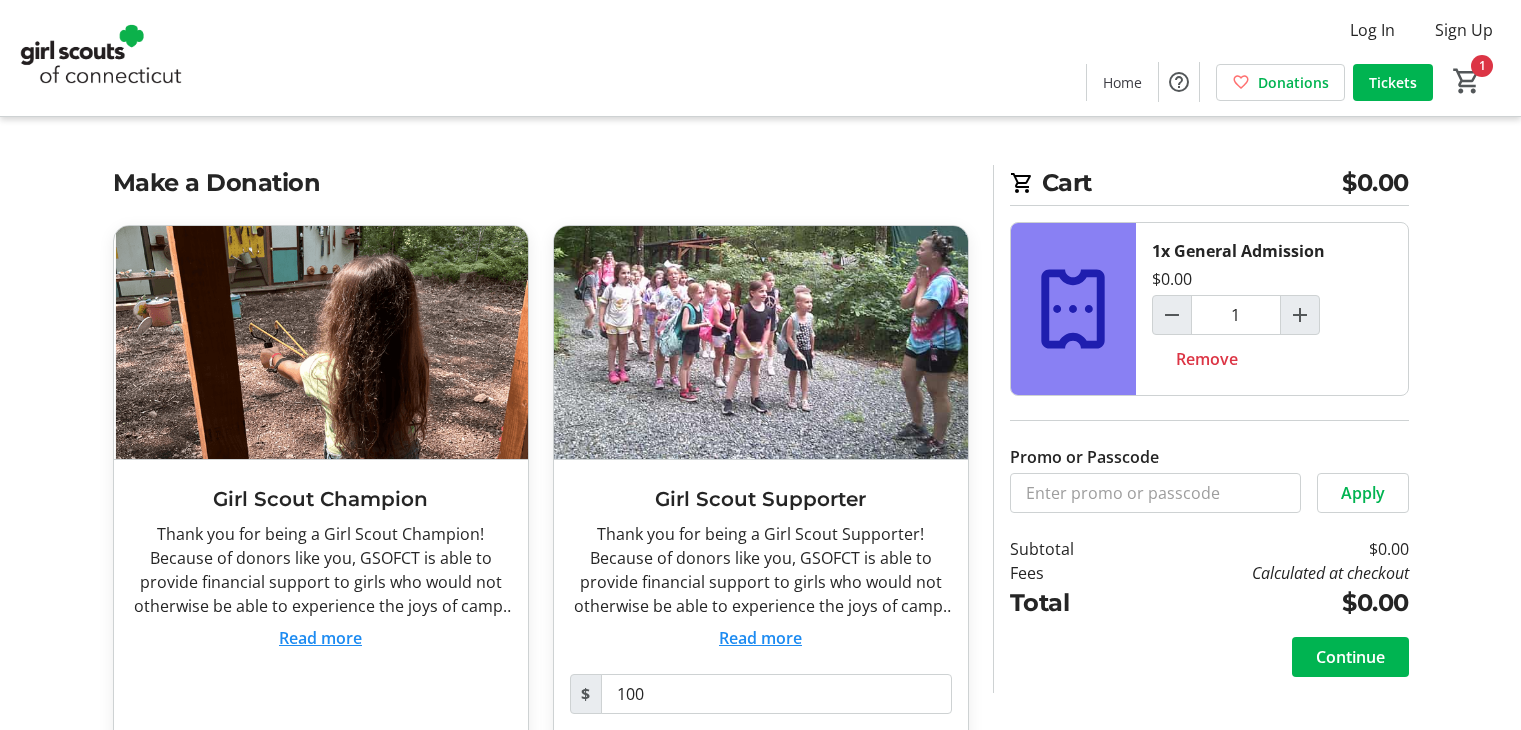 scroll, scrollTop: 0, scrollLeft: 0, axis: both 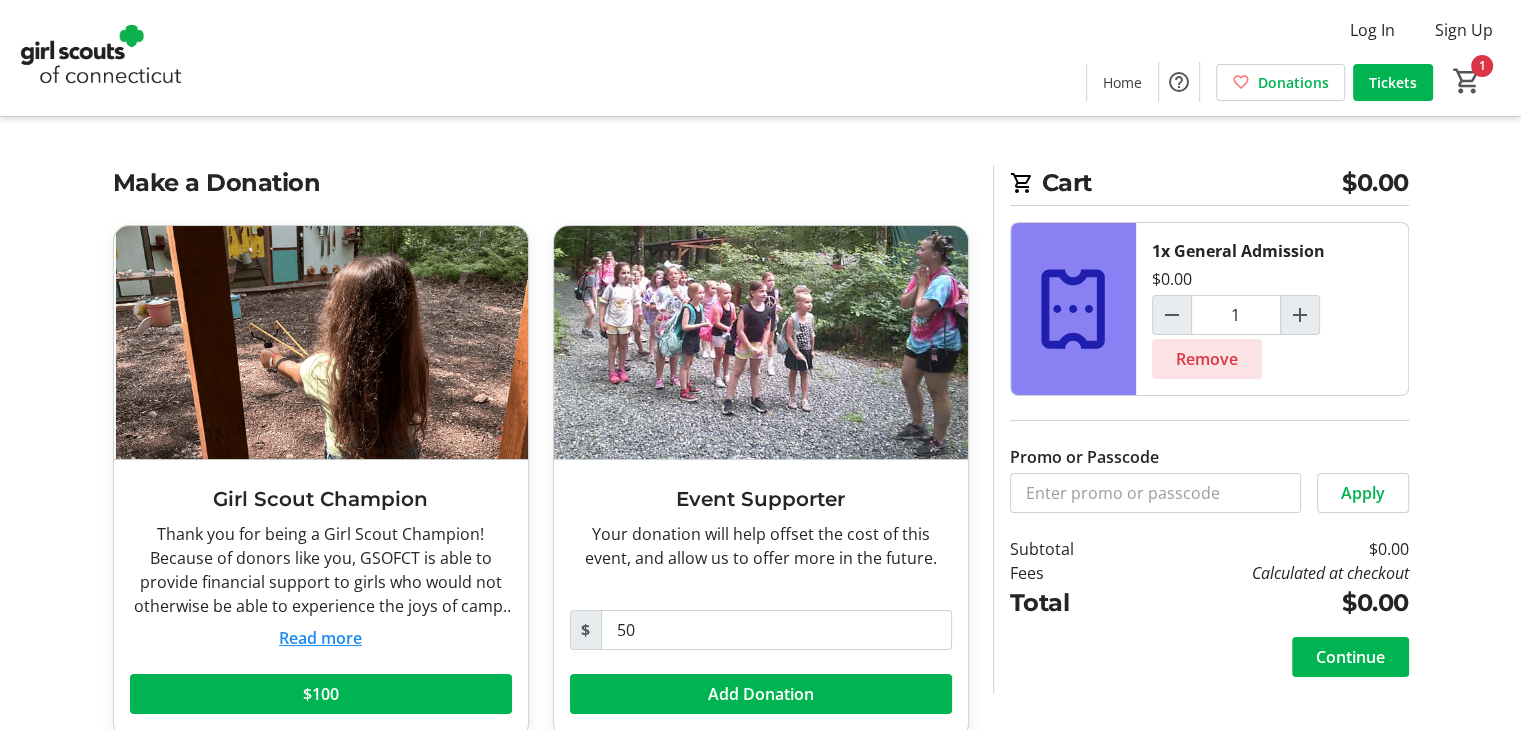 click on "Remove" at bounding box center (1207, 359) 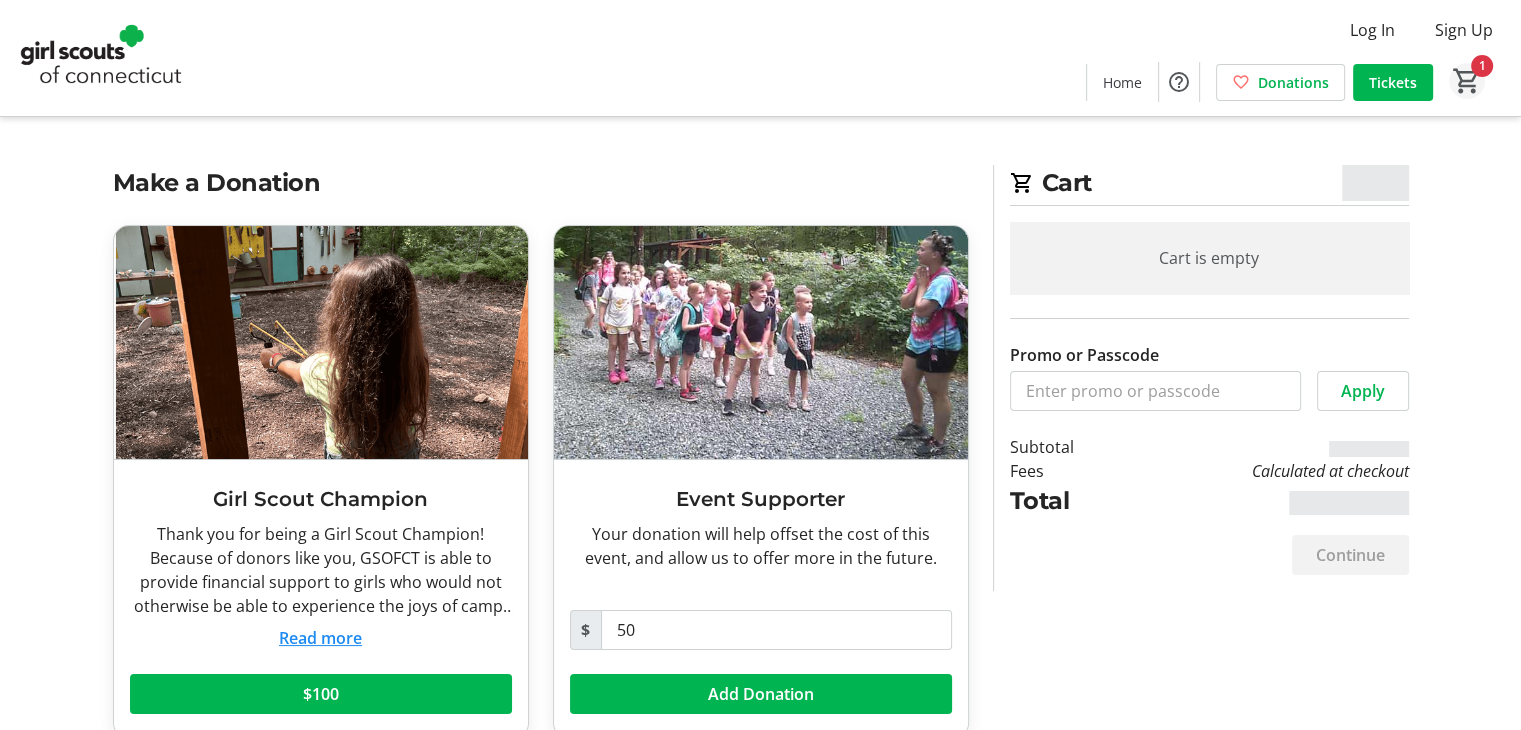 click on "1" at bounding box center (1467, 81) 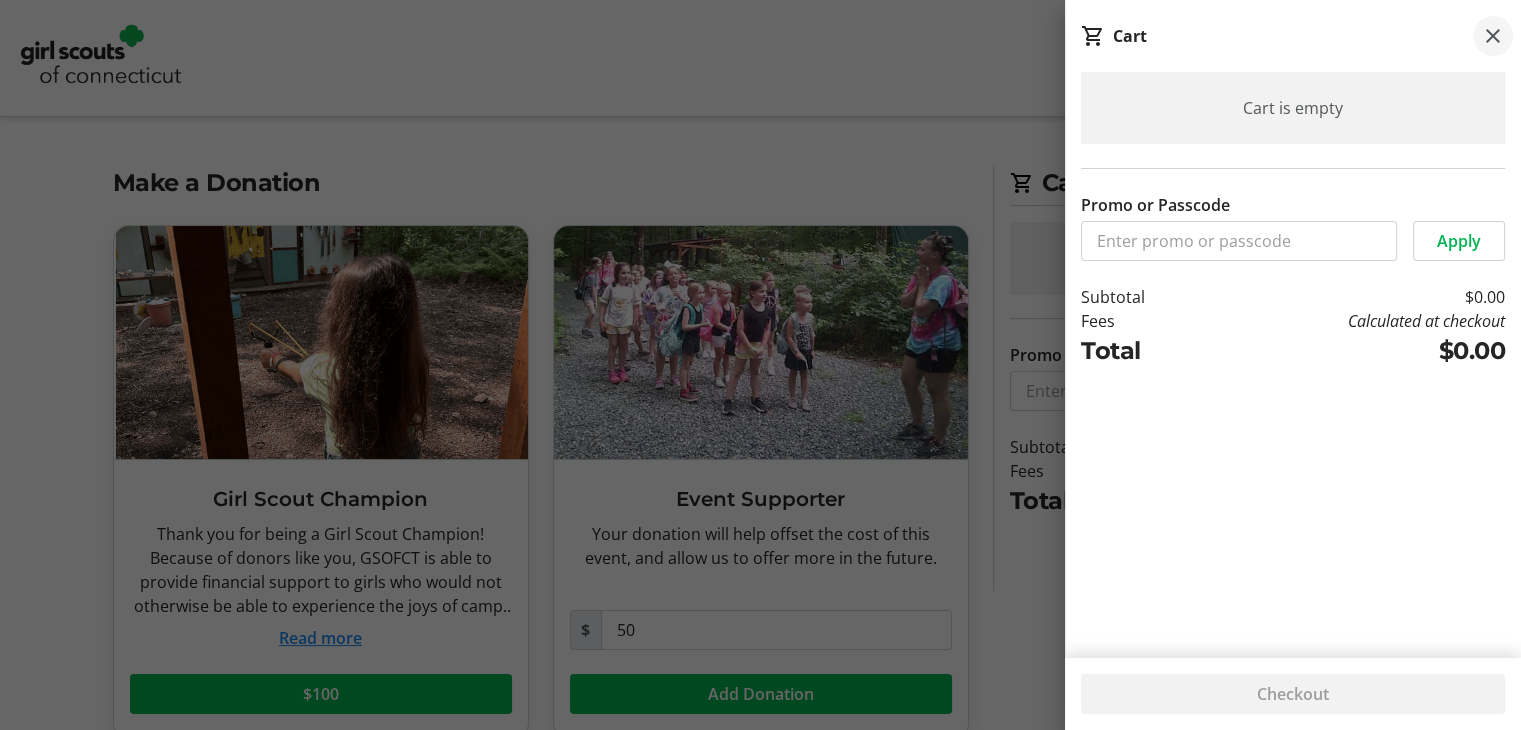 click at bounding box center (1493, 36) 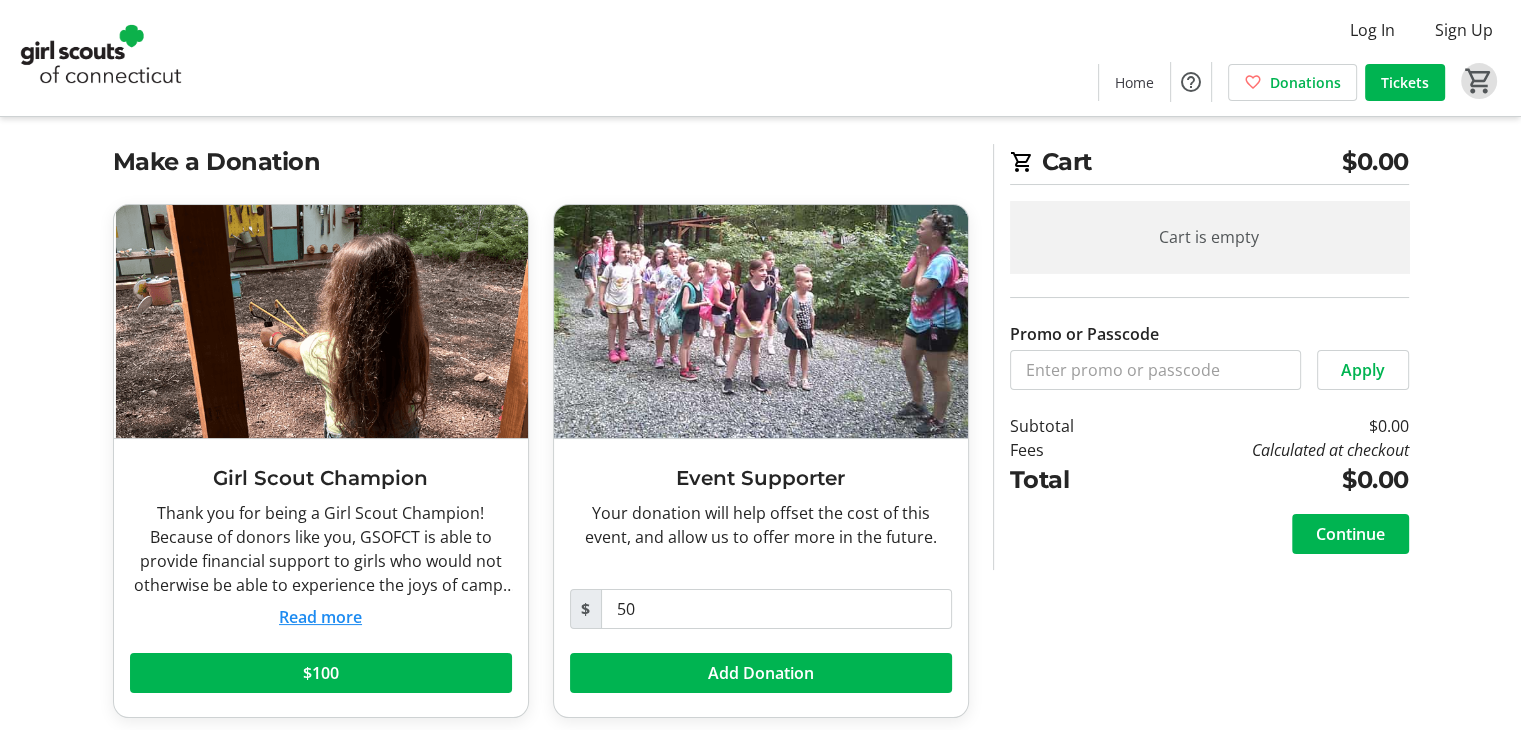 scroll, scrollTop: 32, scrollLeft: 0, axis: vertical 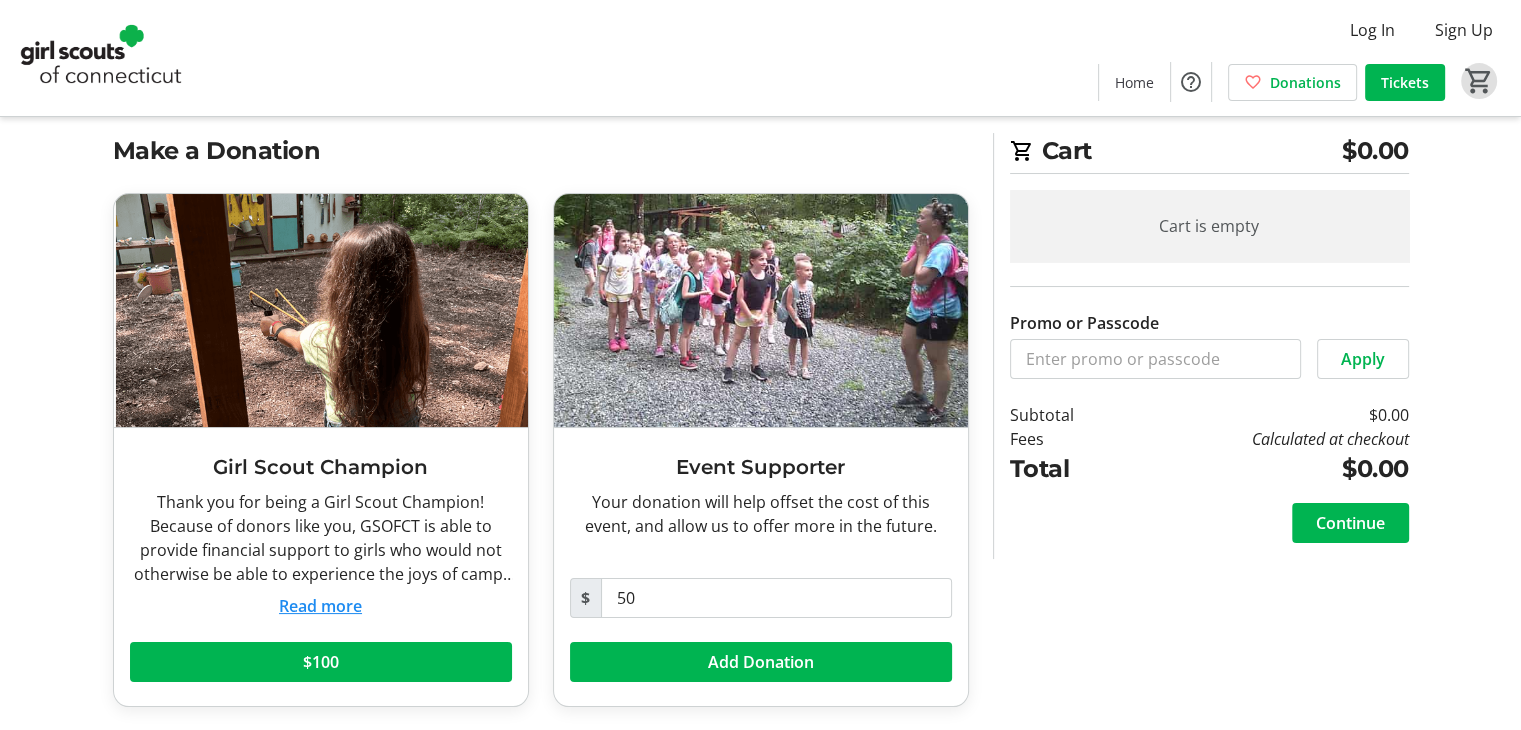 click on "Read more" at bounding box center [320, 606] 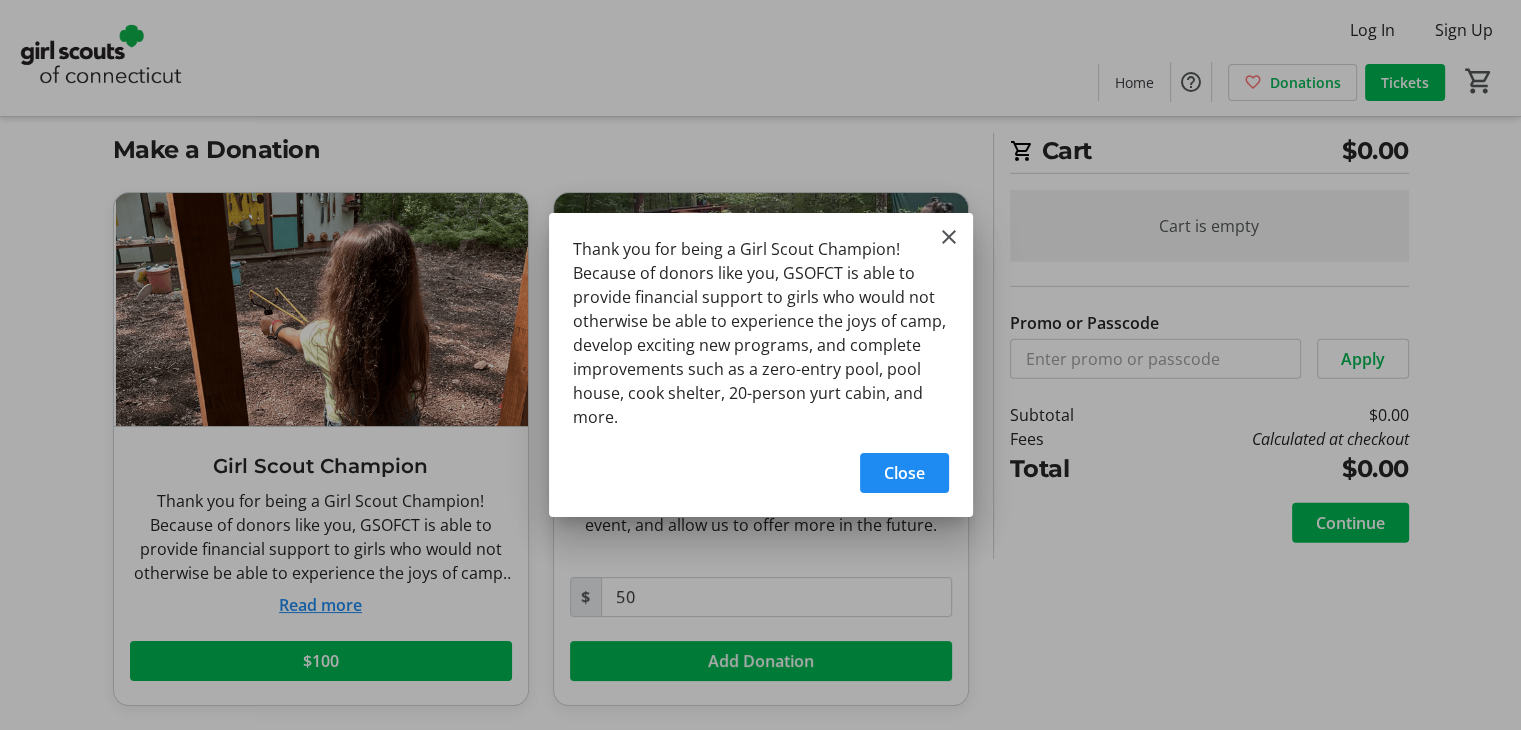scroll, scrollTop: 0, scrollLeft: 0, axis: both 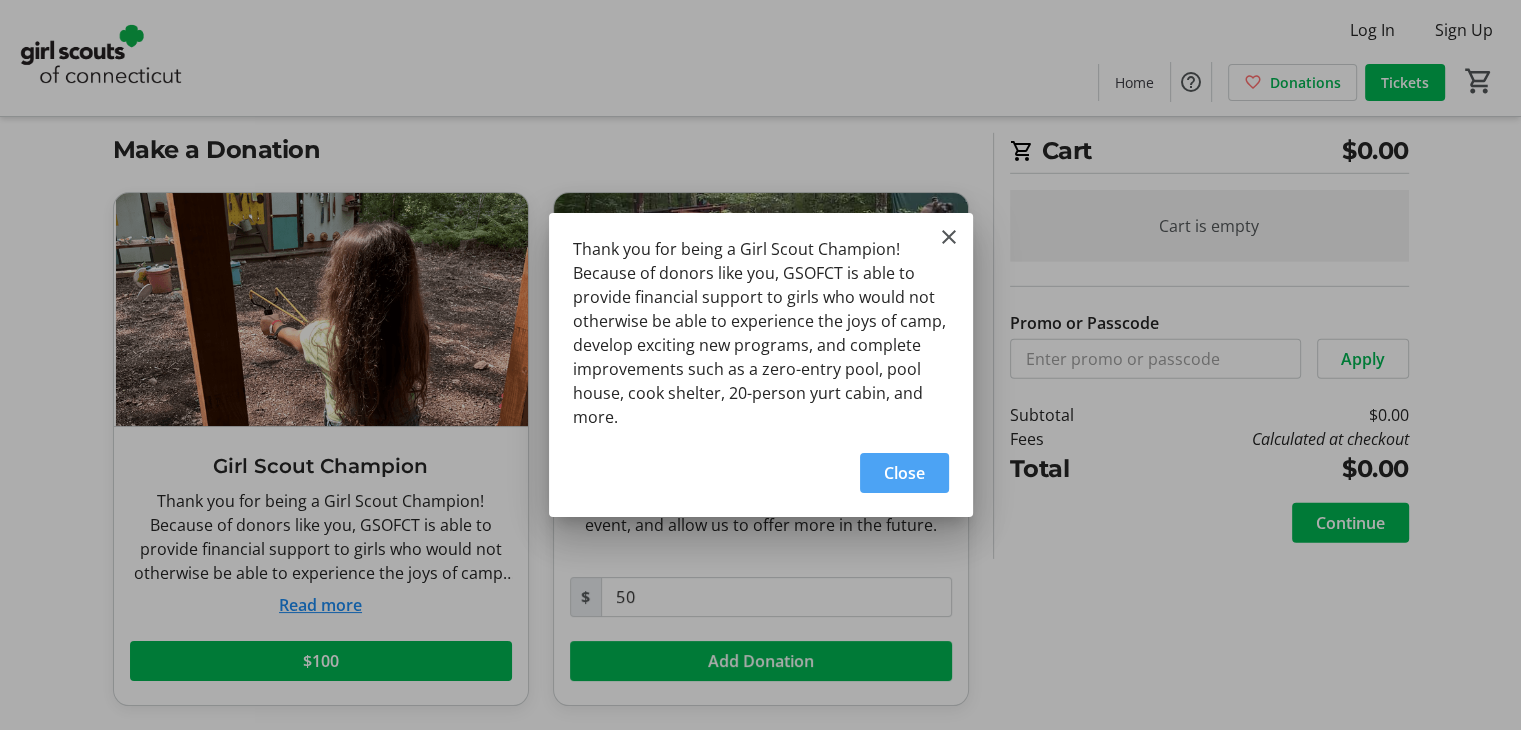 click on "Close" at bounding box center (904, 473) 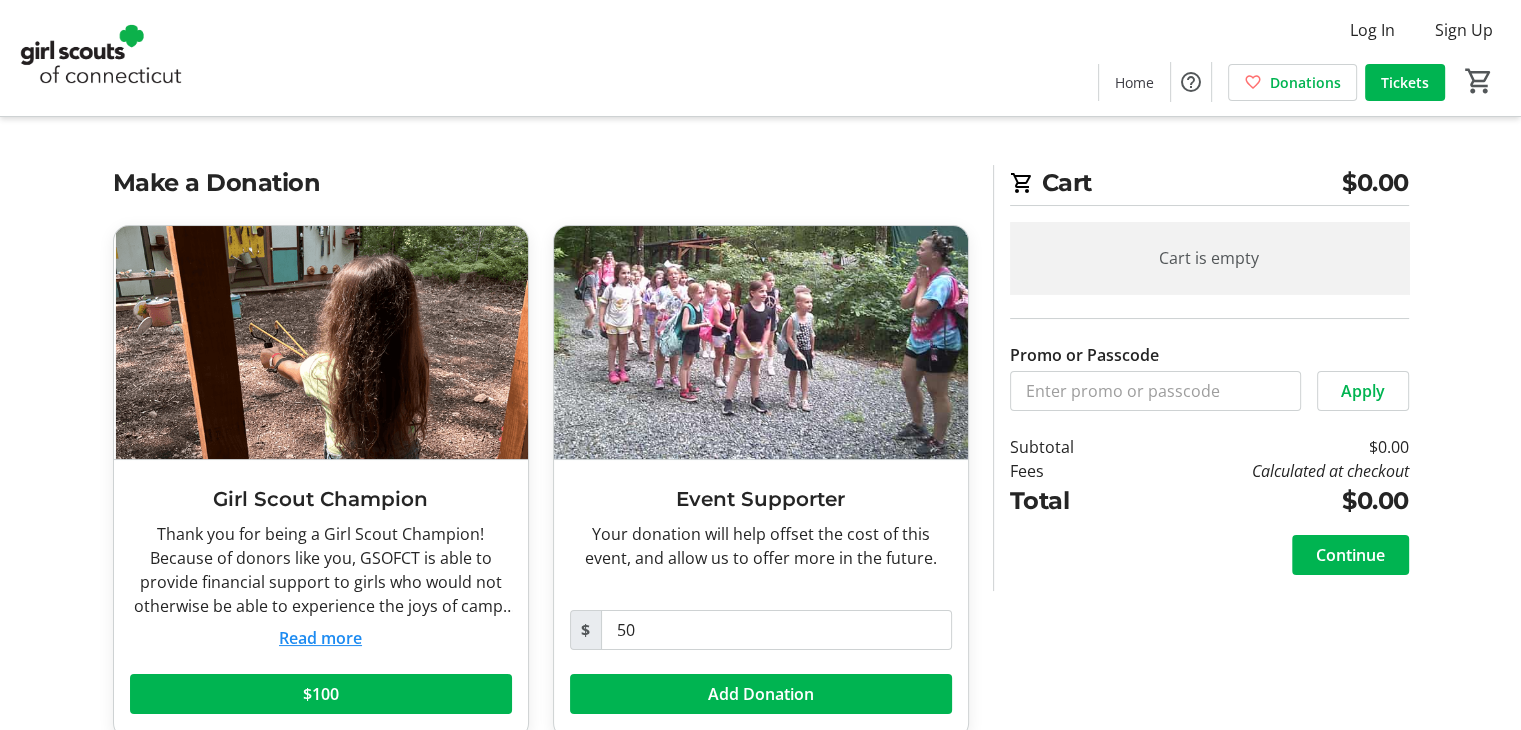 scroll, scrollTop: 32, scrollLeft: 0, axis: vertical 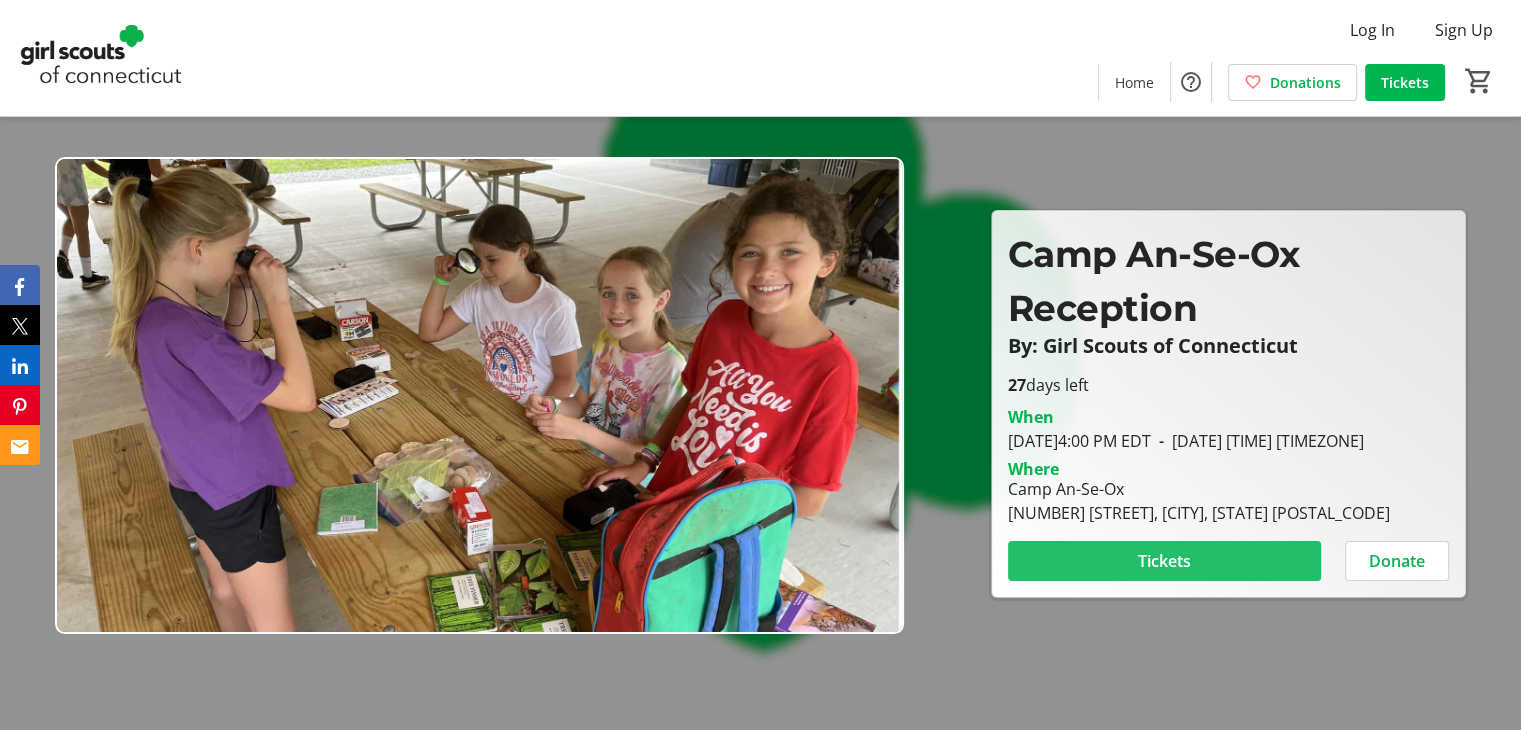click at bounding box center [1164, 561] 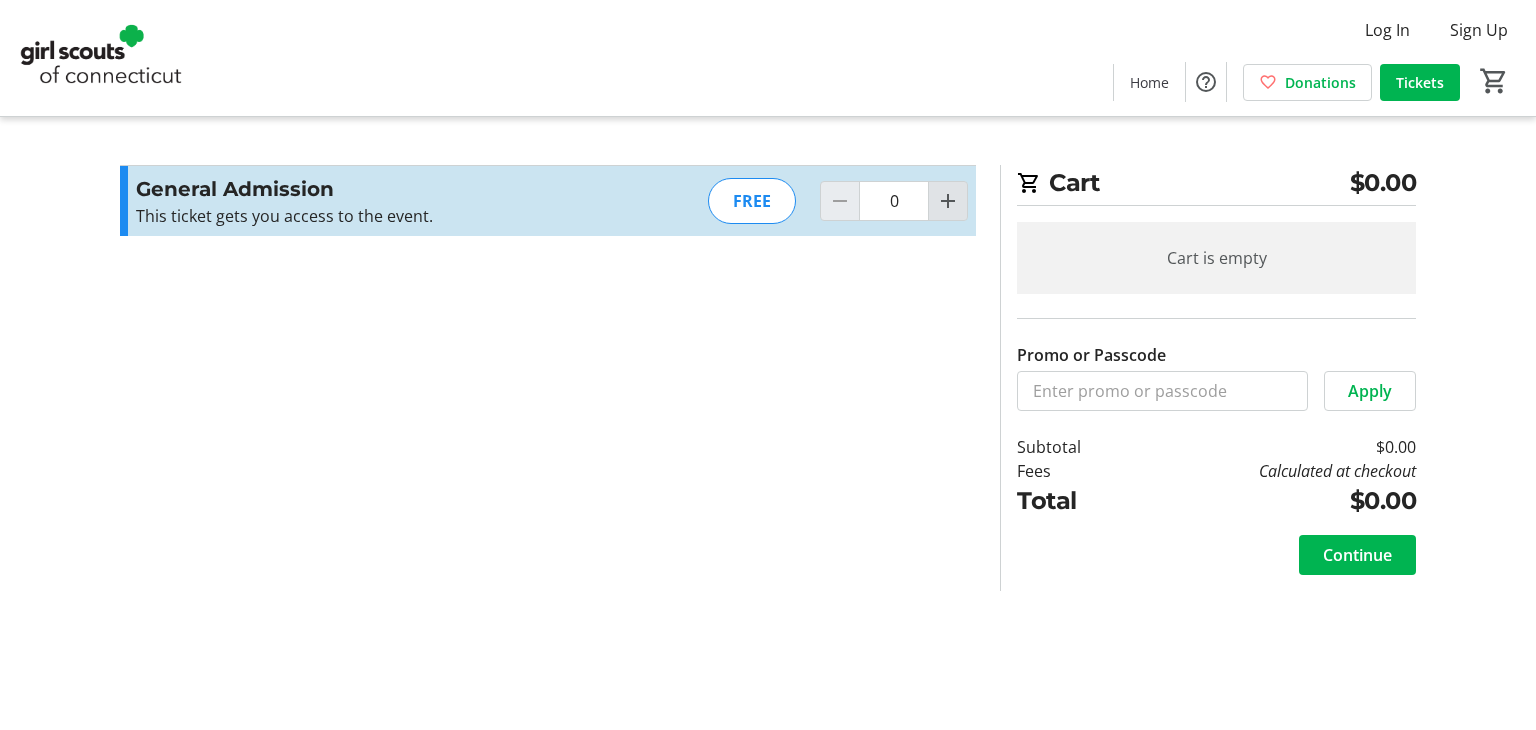 click at bounding box center [948, 201] 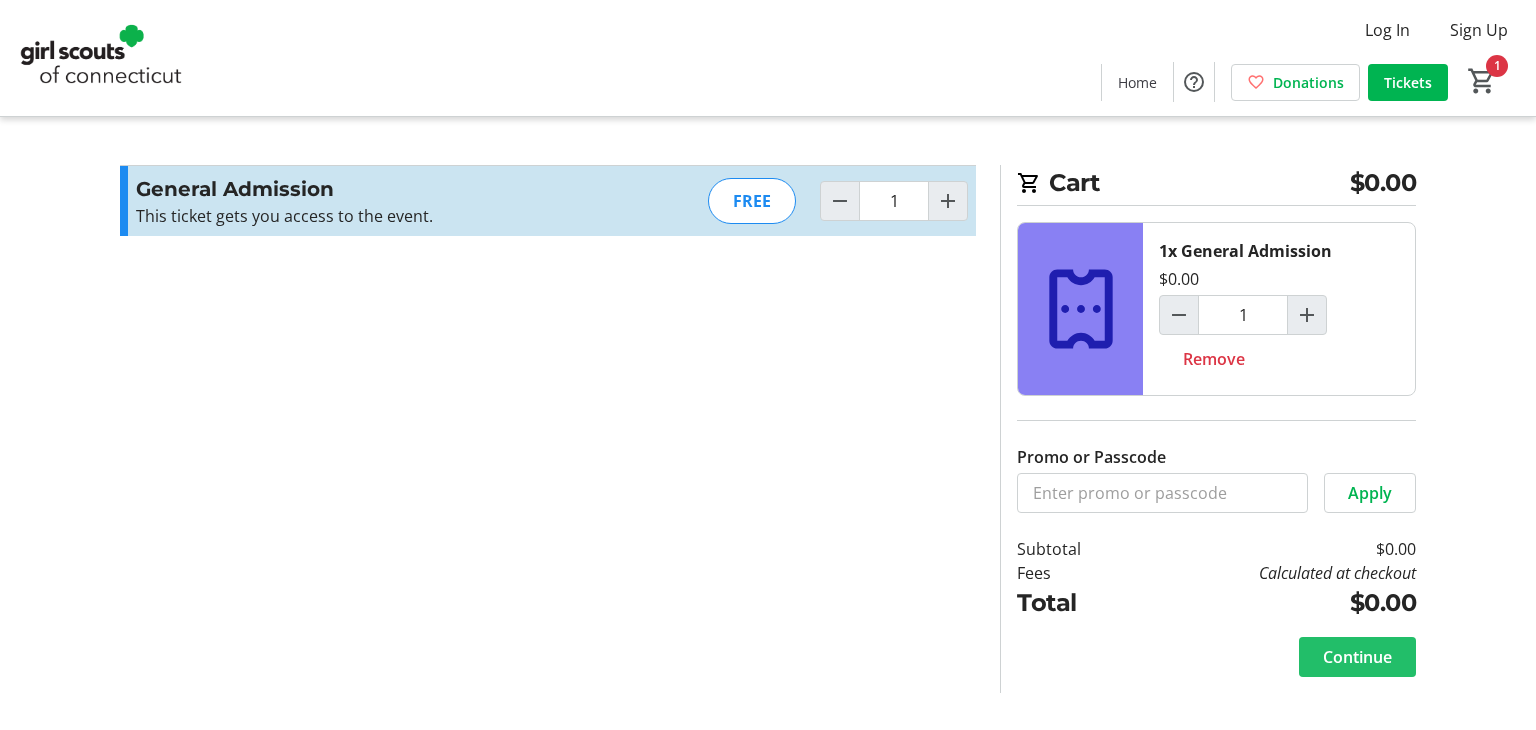 click on "Continue" at bounding box center [1357, 657] 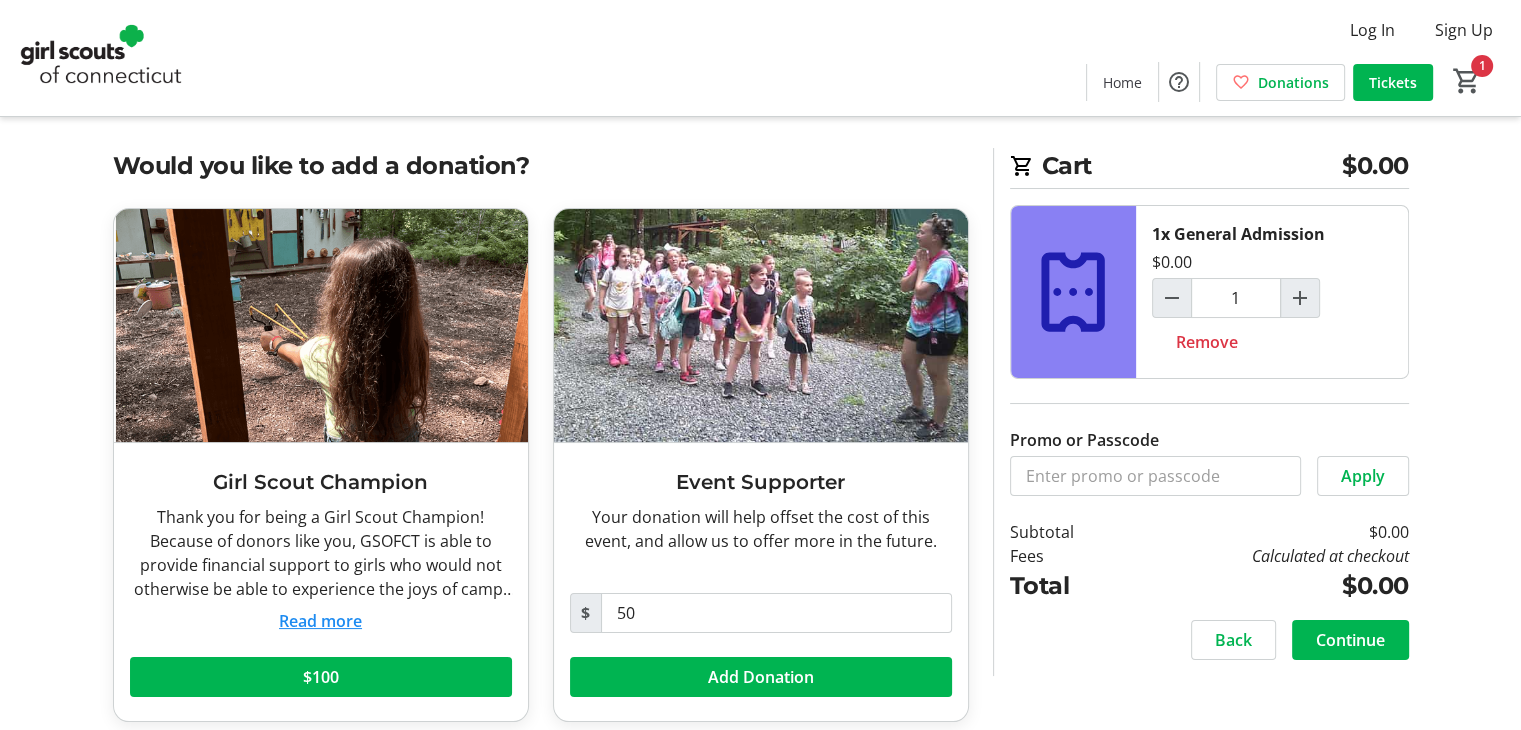 scroll, scrollTop: 32, scrollLeft: 0, axis: vertical 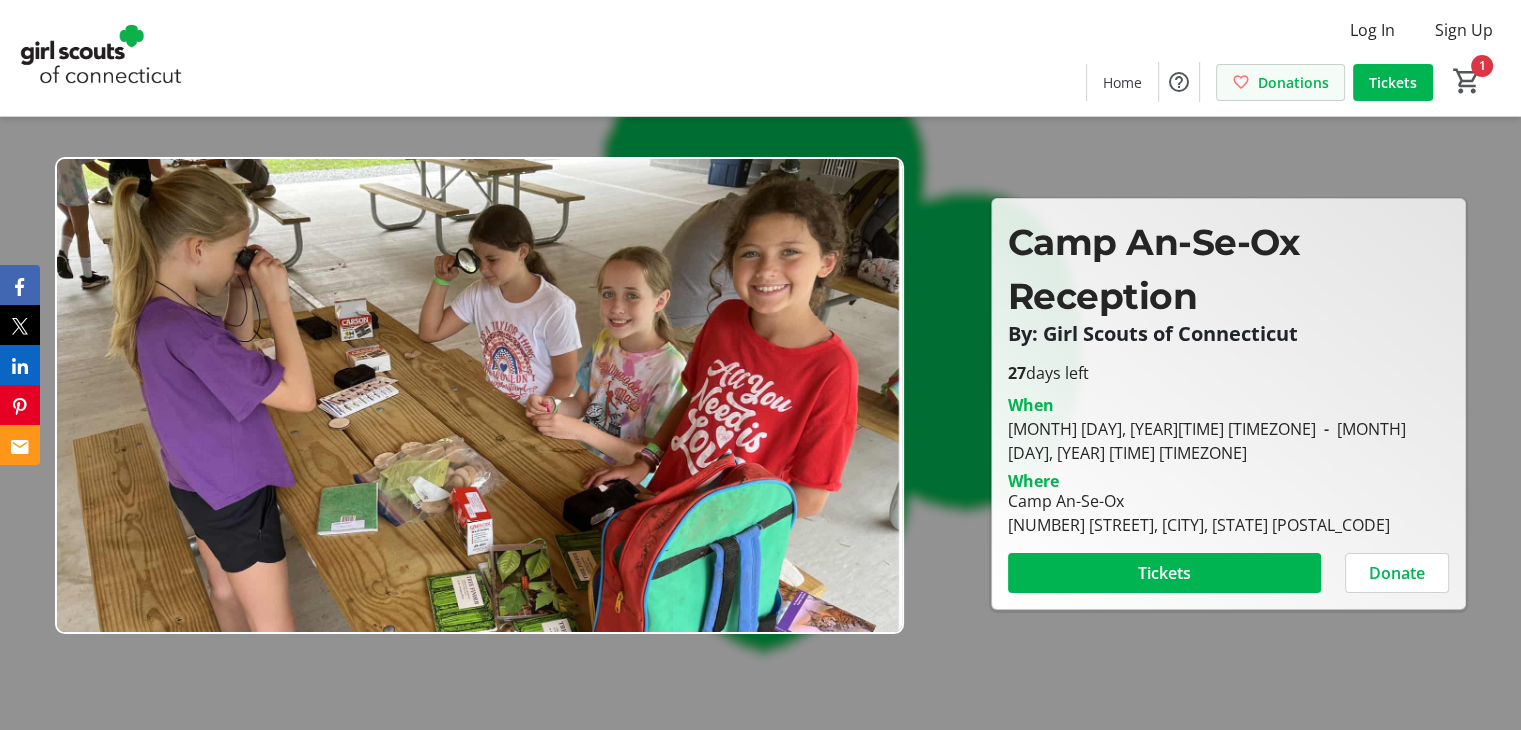 click on "Donations" at bounding box center [1293, 82] 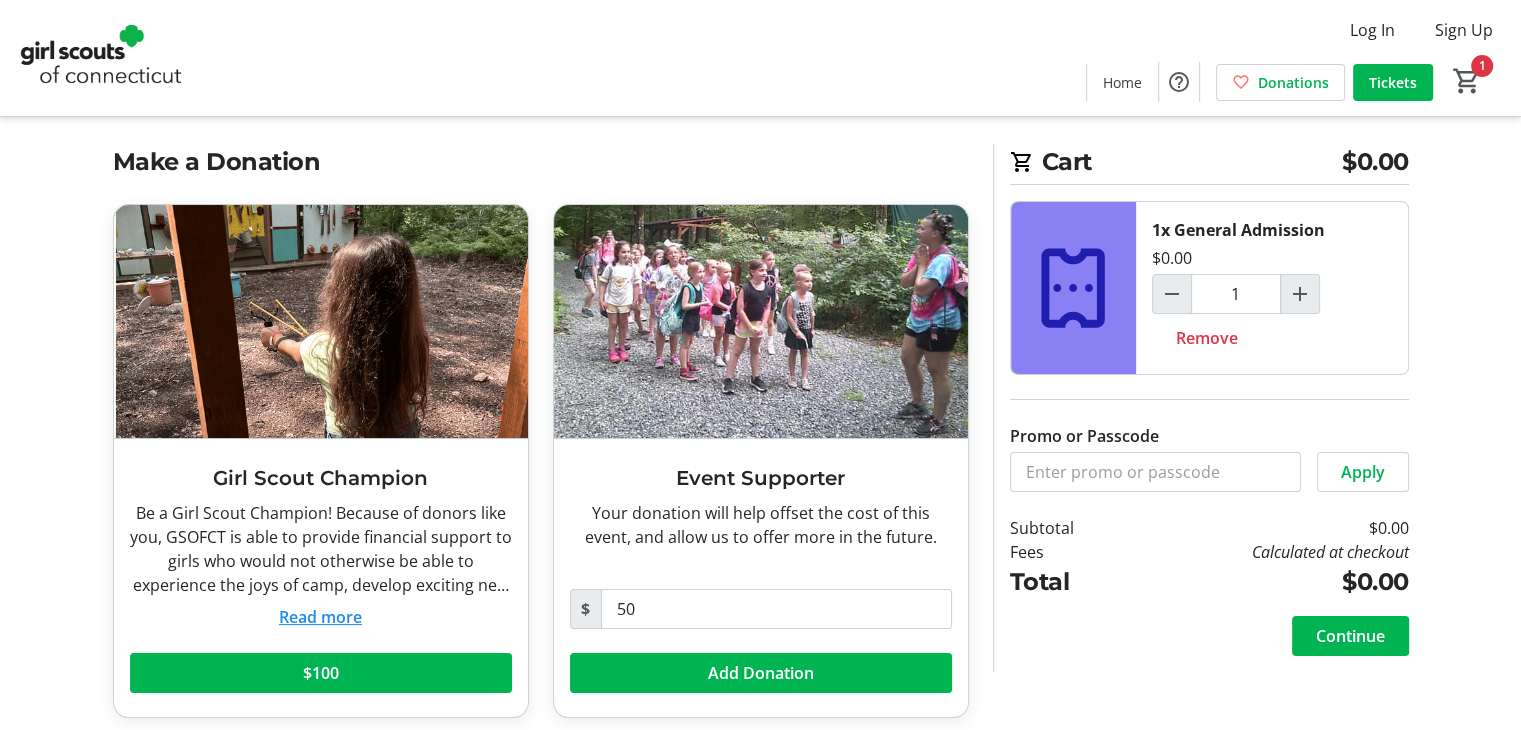 scroll, scrollTop: 32, scrollLeft: 0, axis: vertical 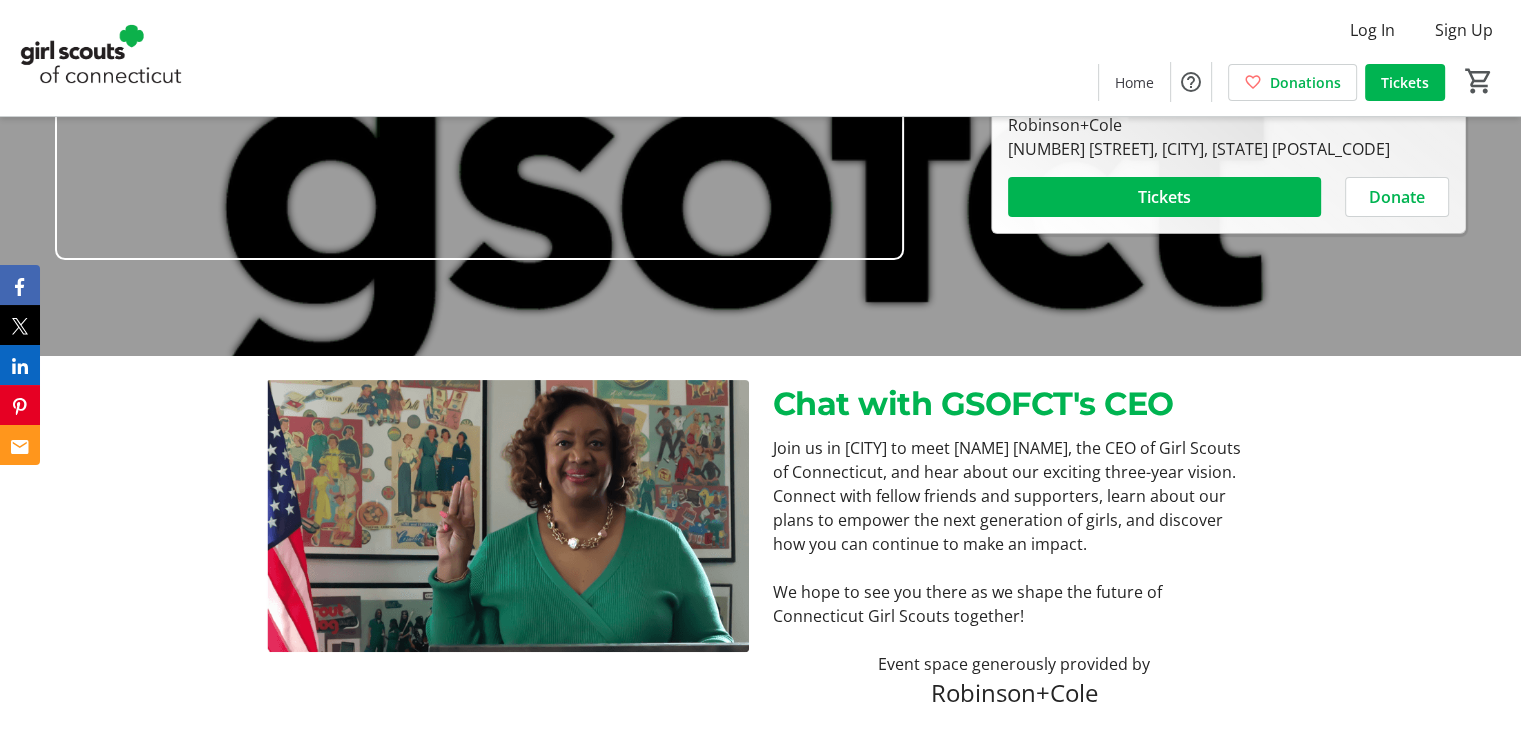 click on "Join us in [CITY] to meet [NAME] [NAME], the CEO of Girl Scouts of Connecticut, and hear about our exciting three-year vision. Connect with fellow friends and supporters, learn about our plans to empower the next generation of girls, and discover how you can continue to make an impact." at bounding box center (1014, 496) 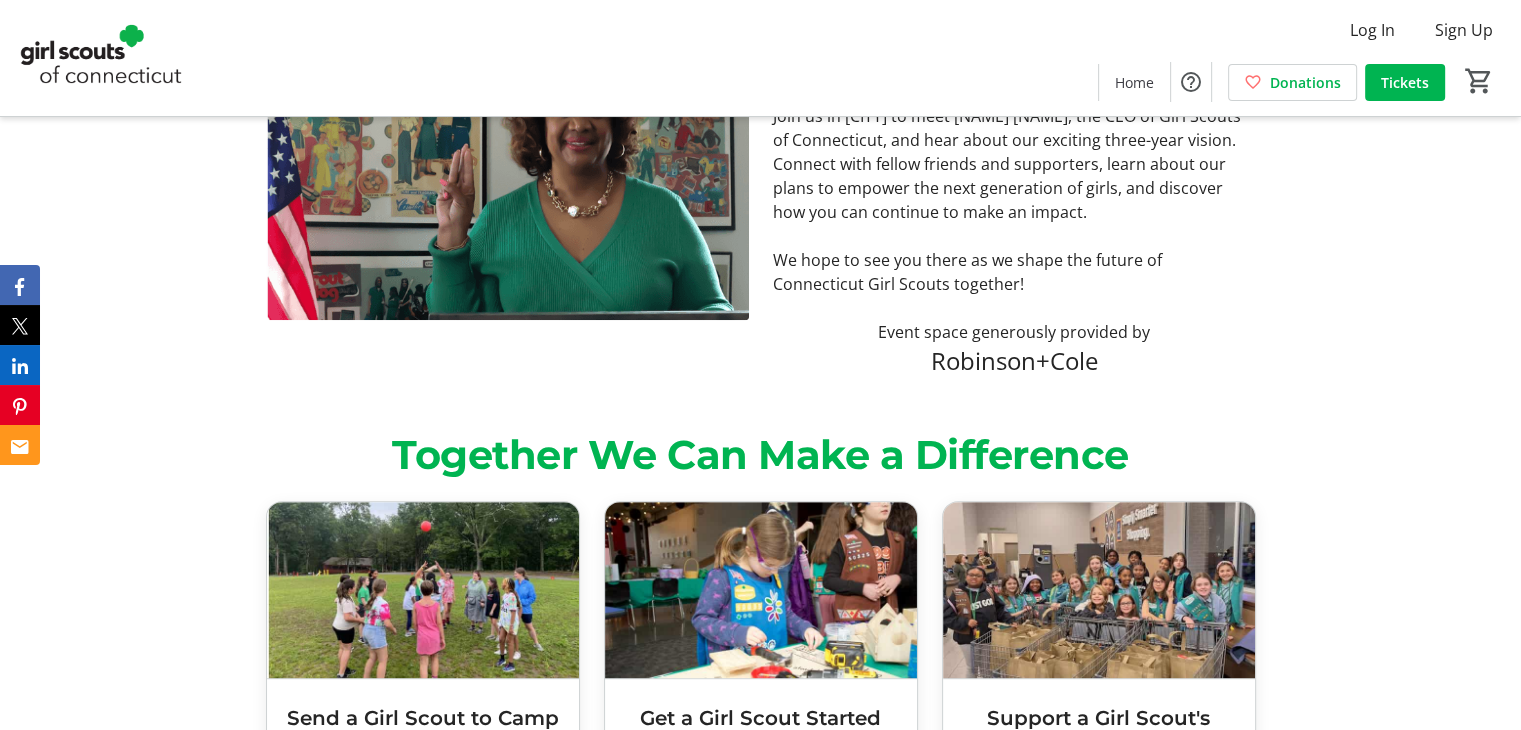scroll, scrollTop: 674, scrollLeft: 0, axis: vertical 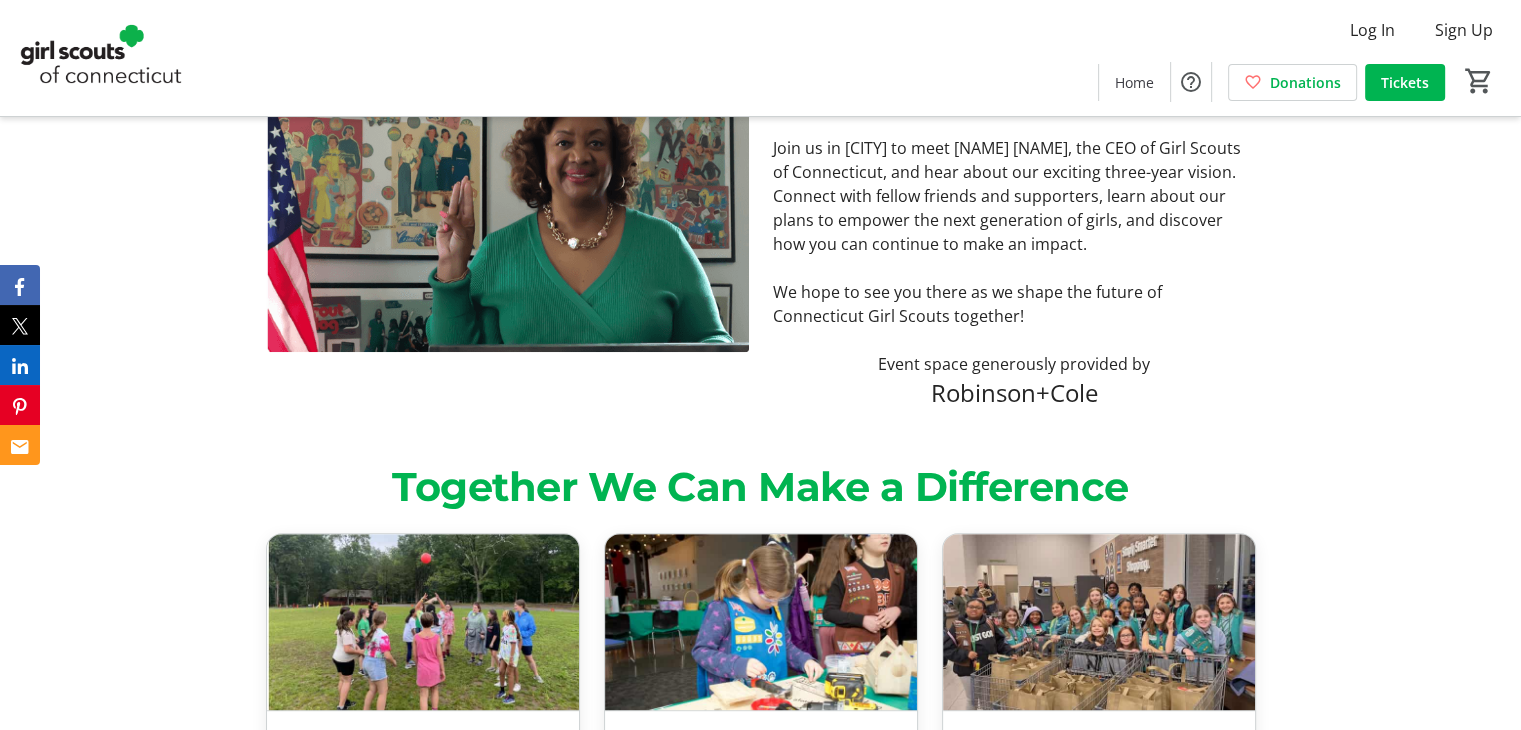 drag, startPoint x: 774, startPoint y: 145, endPoint x: 1180, endPoint y: 244, distance: 417.89594 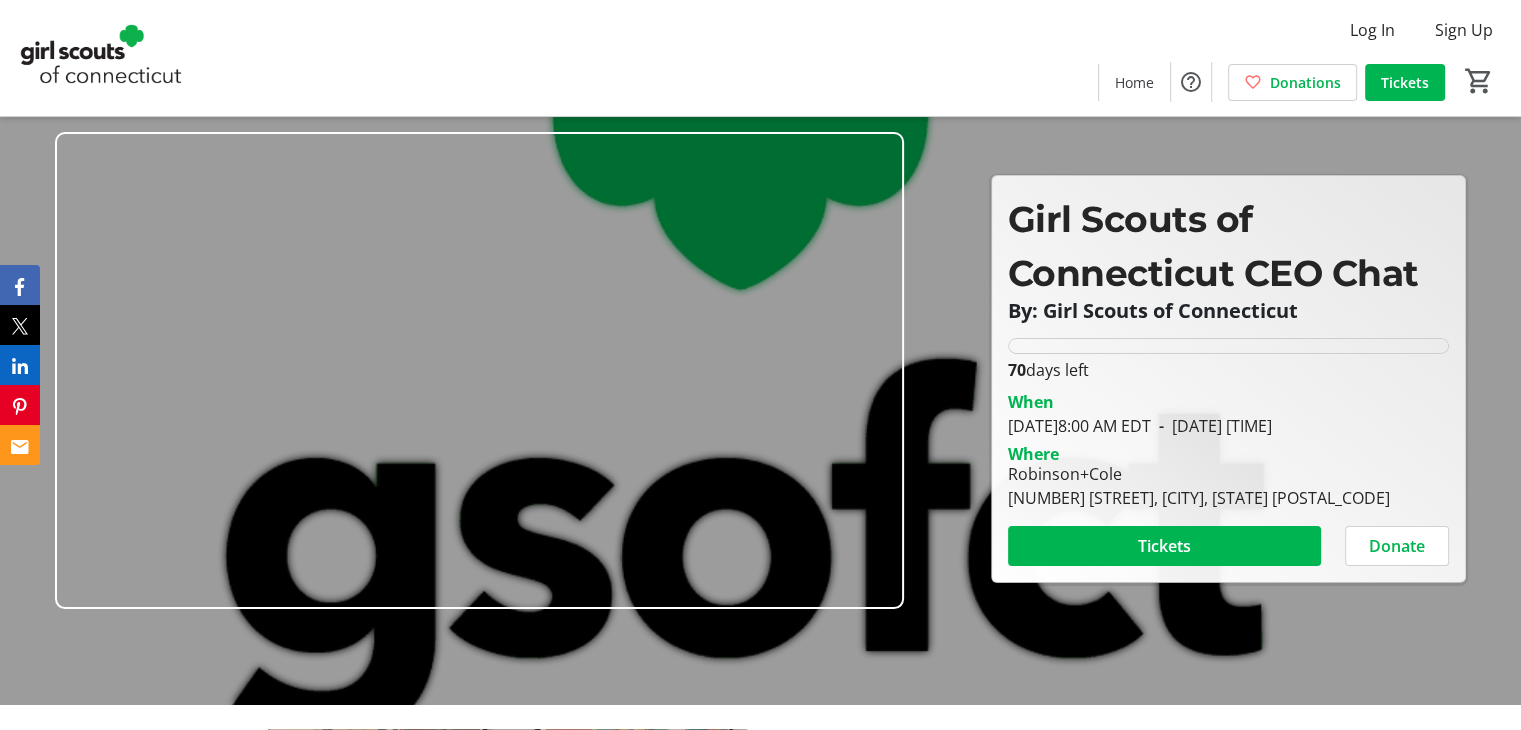 scroll, scrollTop: 0, scrollLeft: 0, axis: both 